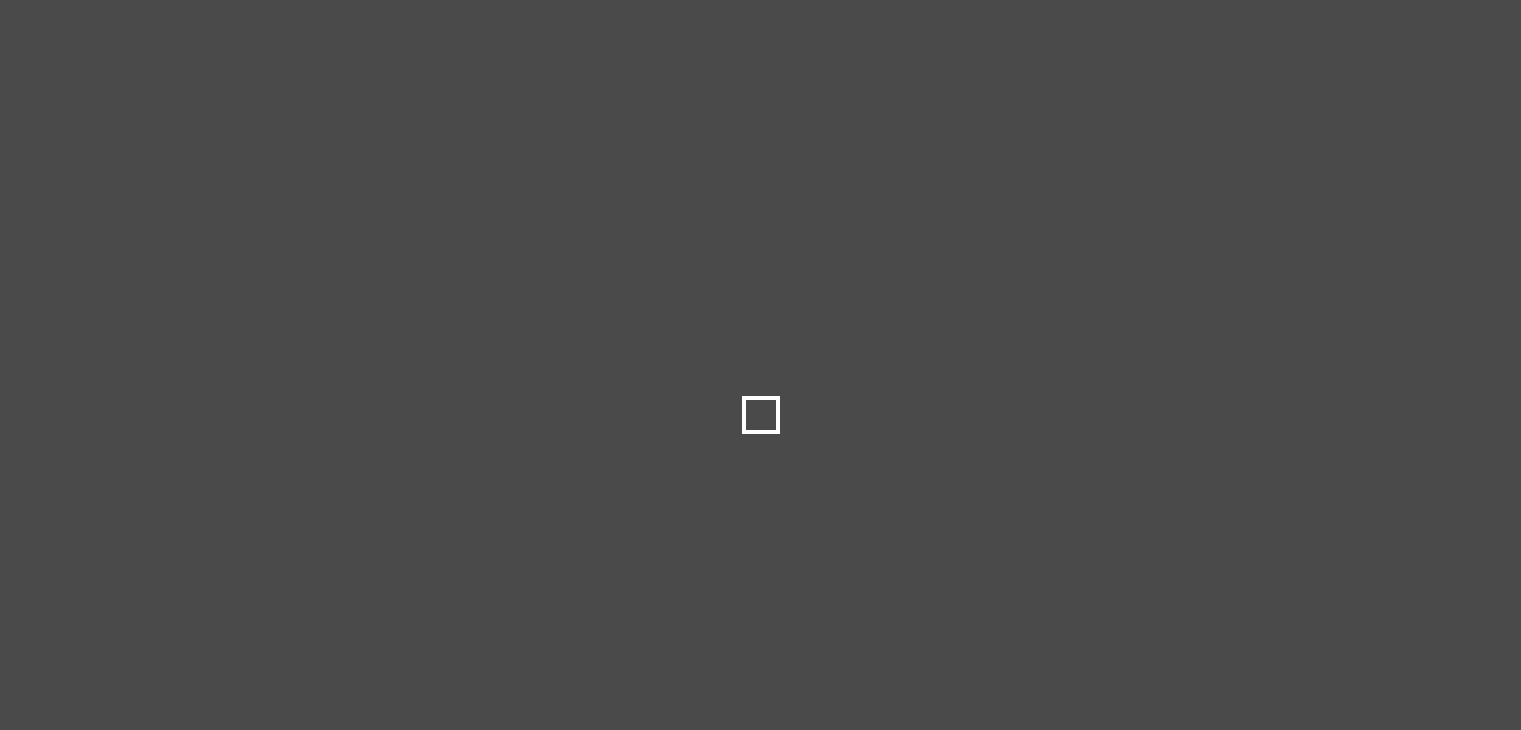 scroll, scrollTop: 0, scrollLeft: 0, axis: both 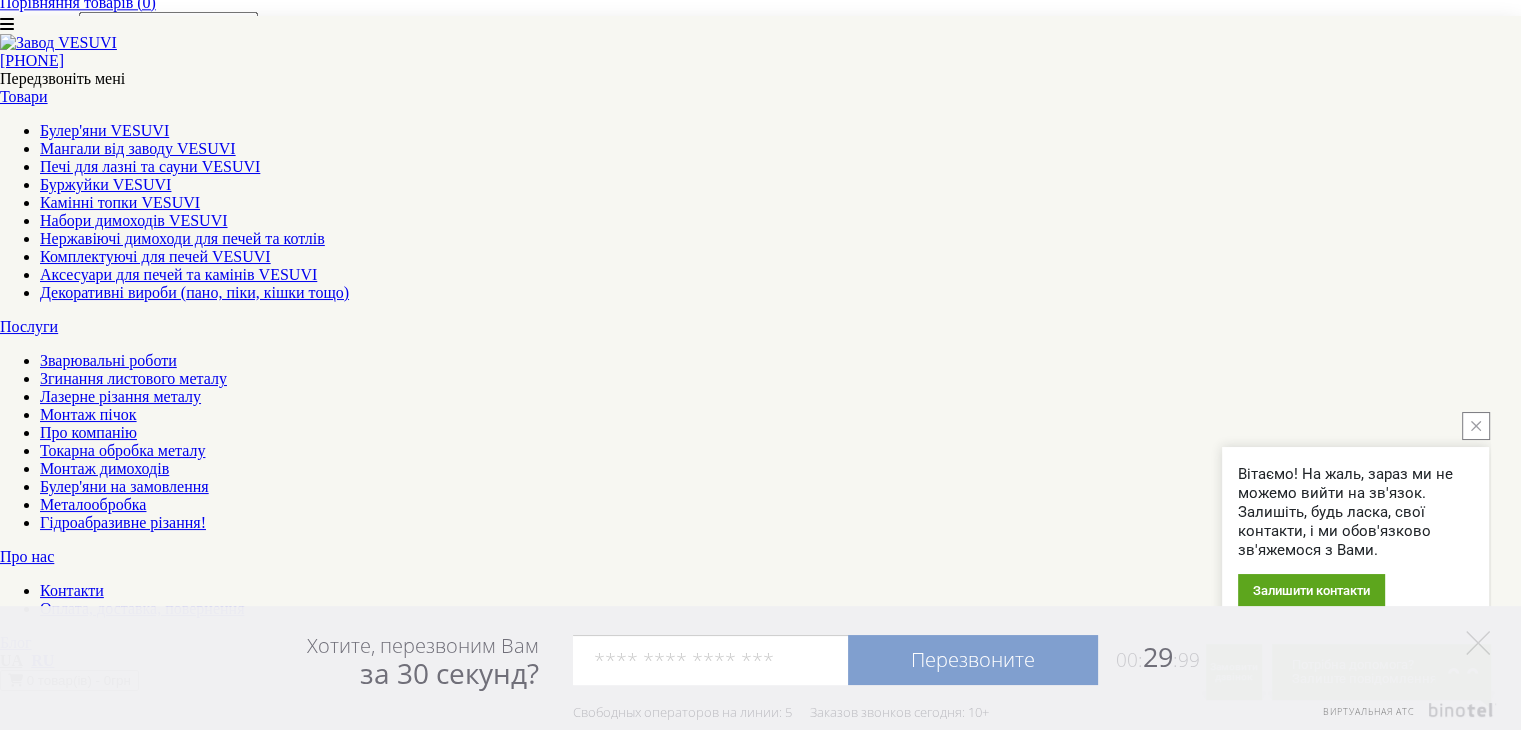 click 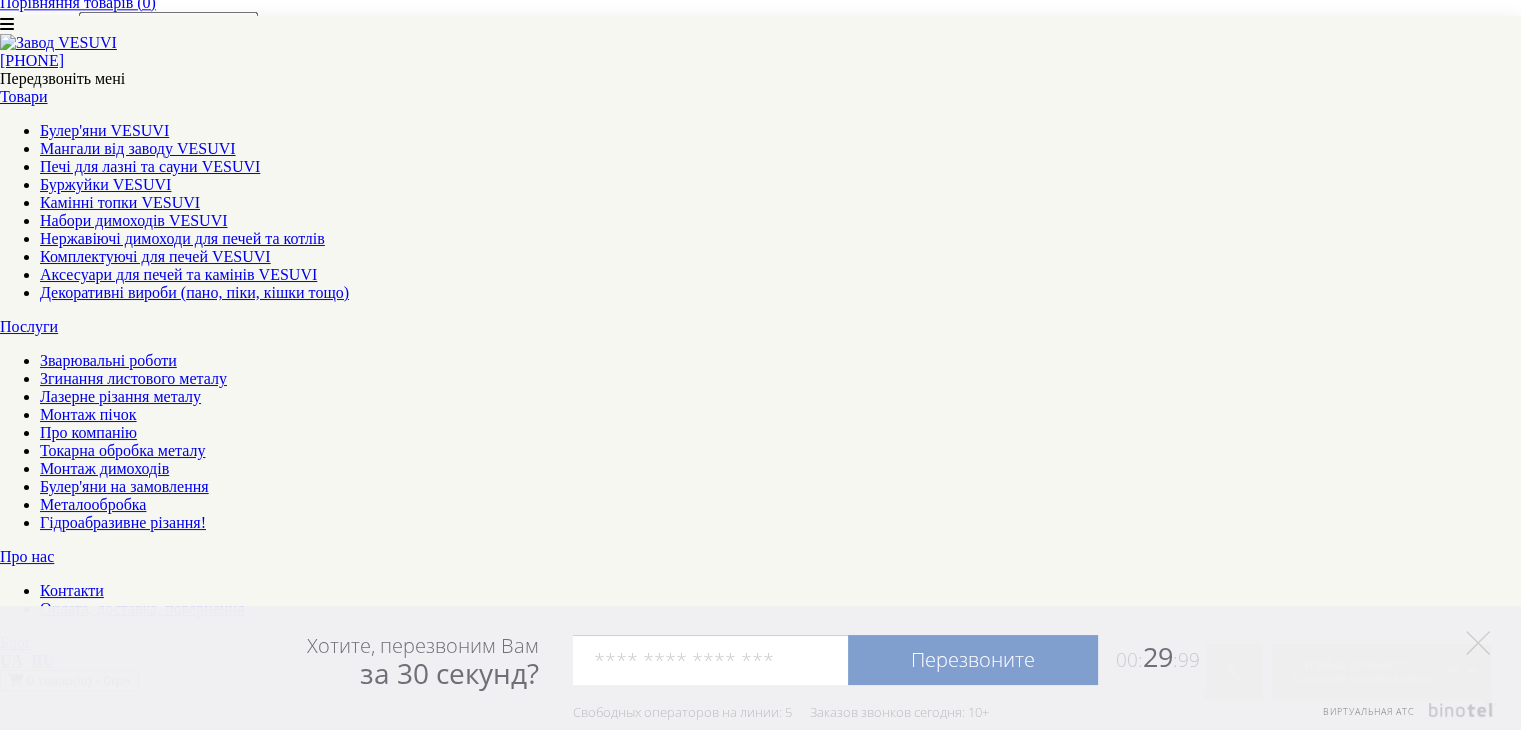 click on "2" at bounding box center (44, 6339) 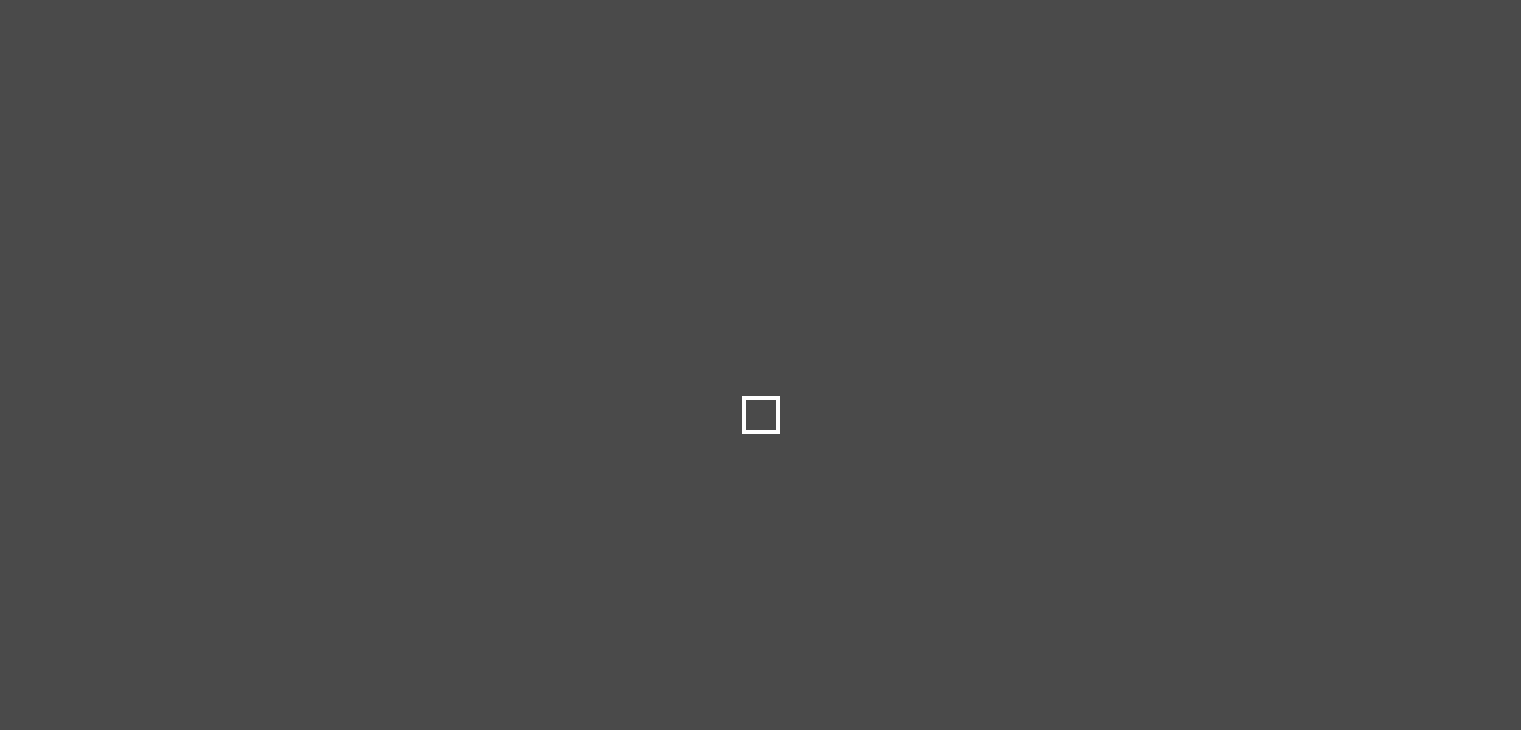 scroll, scrollTop: 0, scrollLeft: 0, axis: both 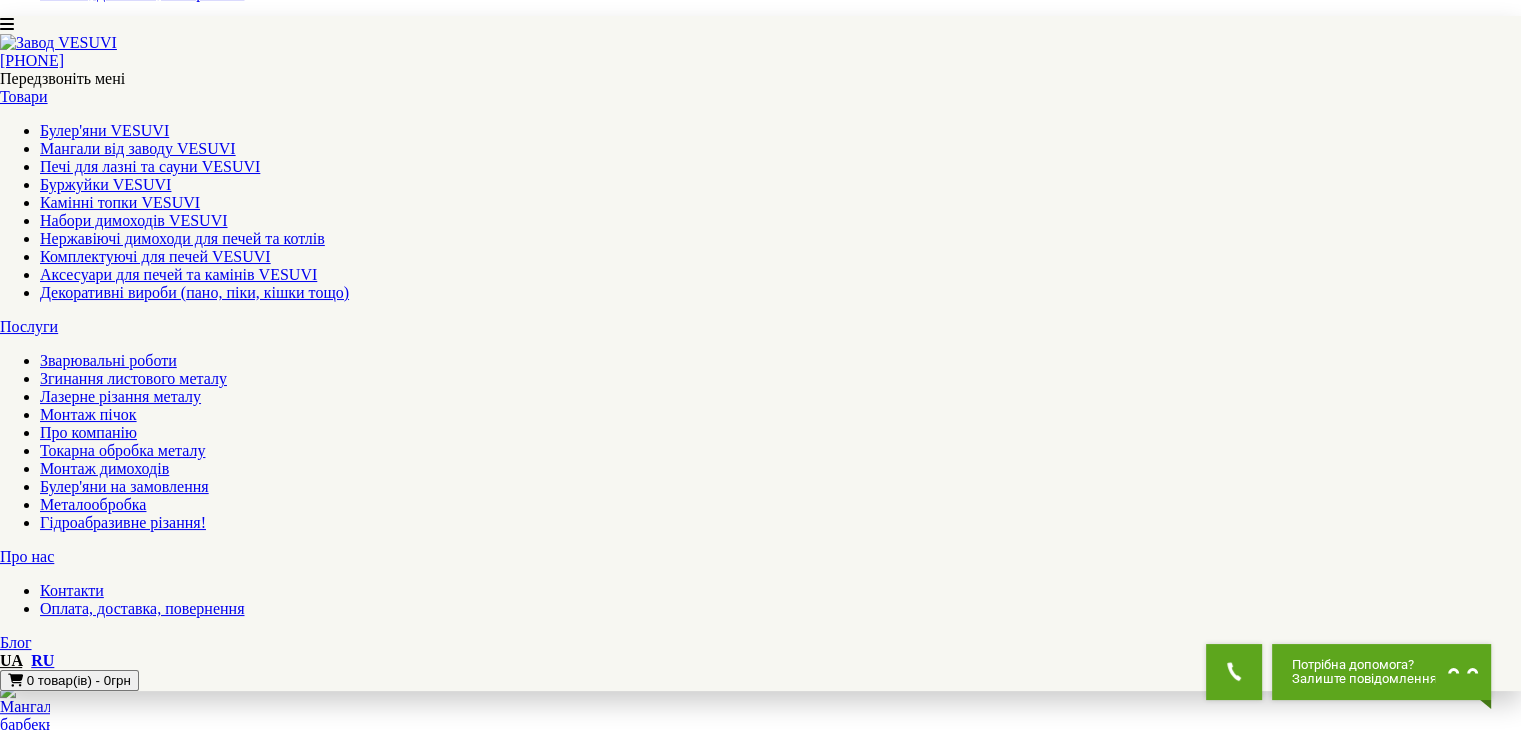 click on "Мангал VESUVI BBQ Wood 800" at bounding box center [110, 3398] 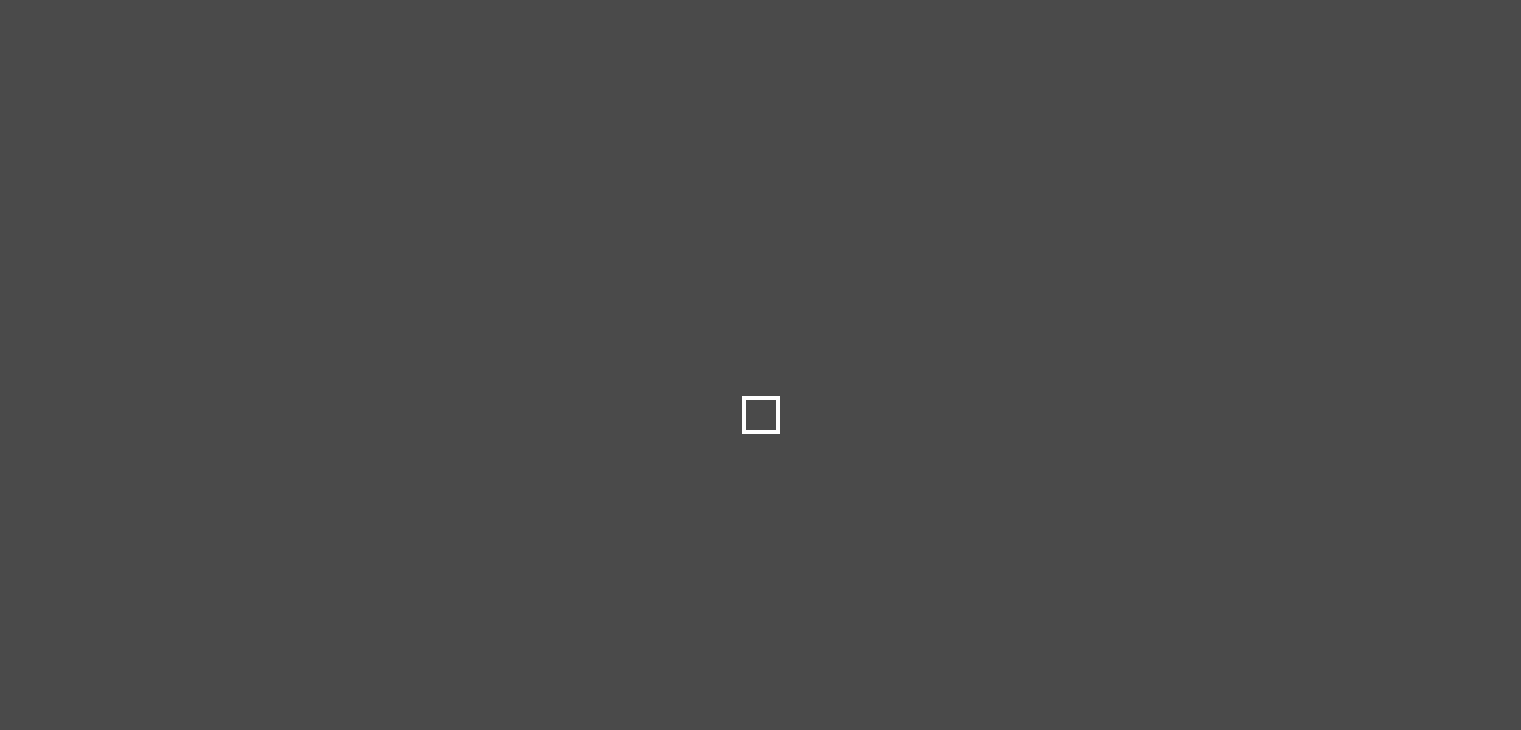 scroll, scrollTop: 0, scrollLeft: 0, axis: both 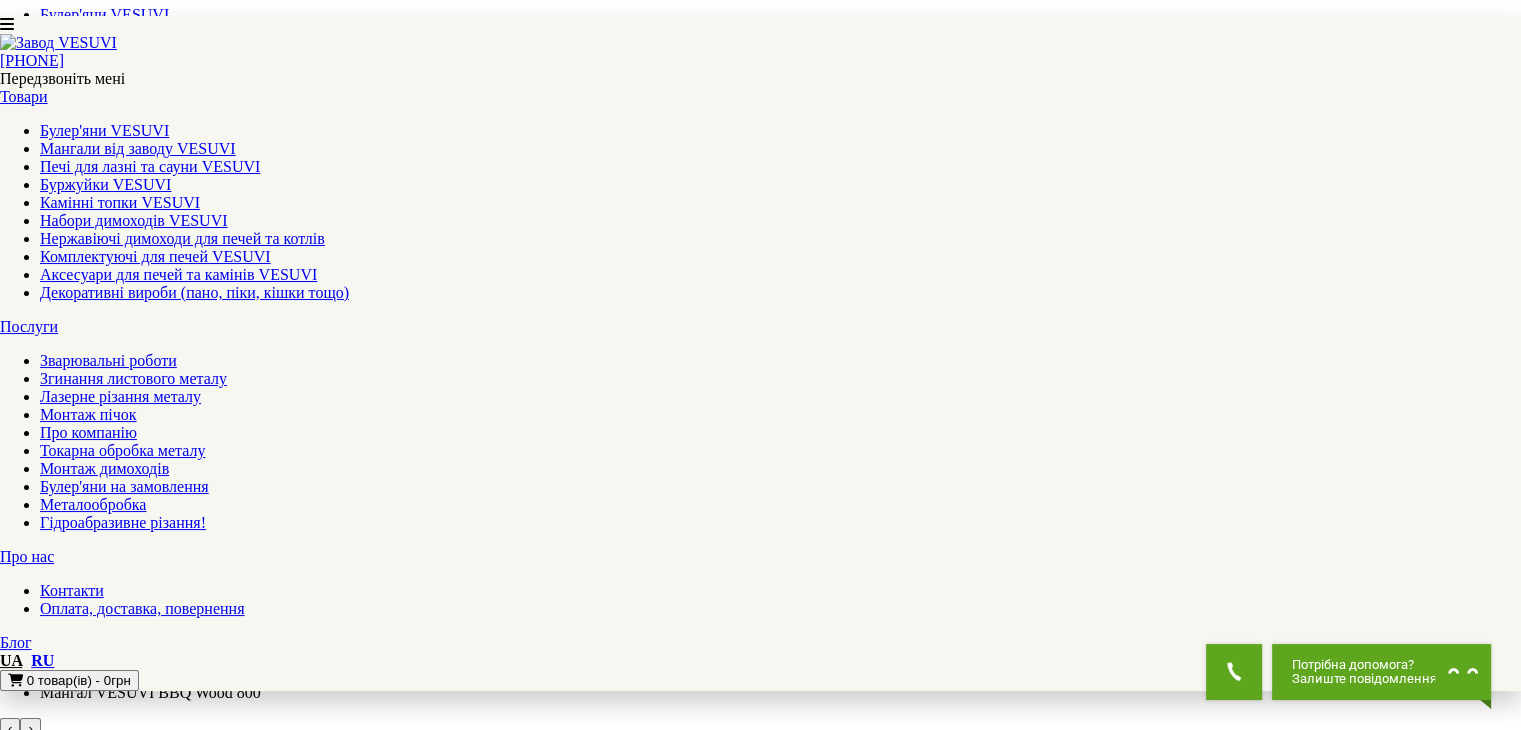 click at bounding box center [13, 3623] 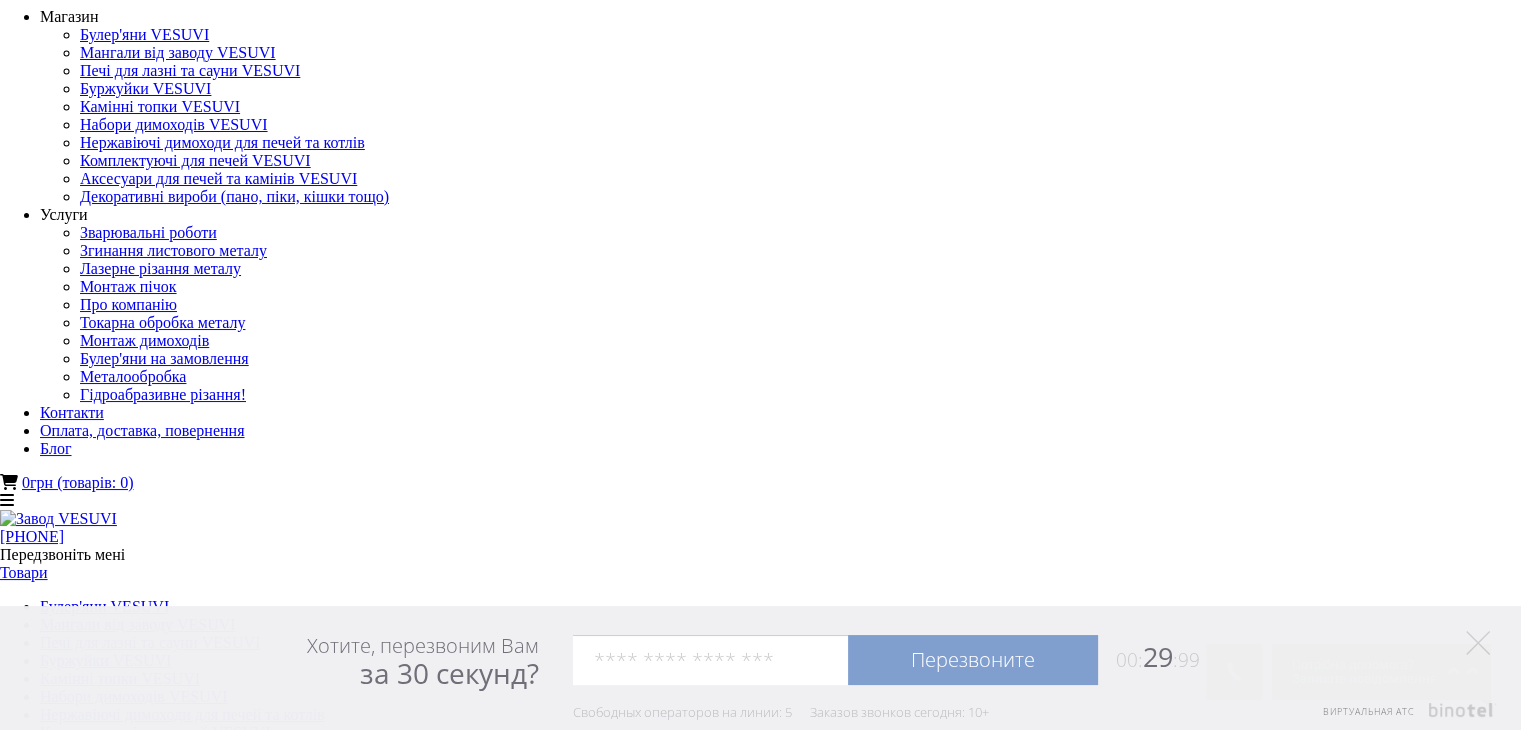 scroll, scrollTop: 0, scrollLeft: 0, axis: both 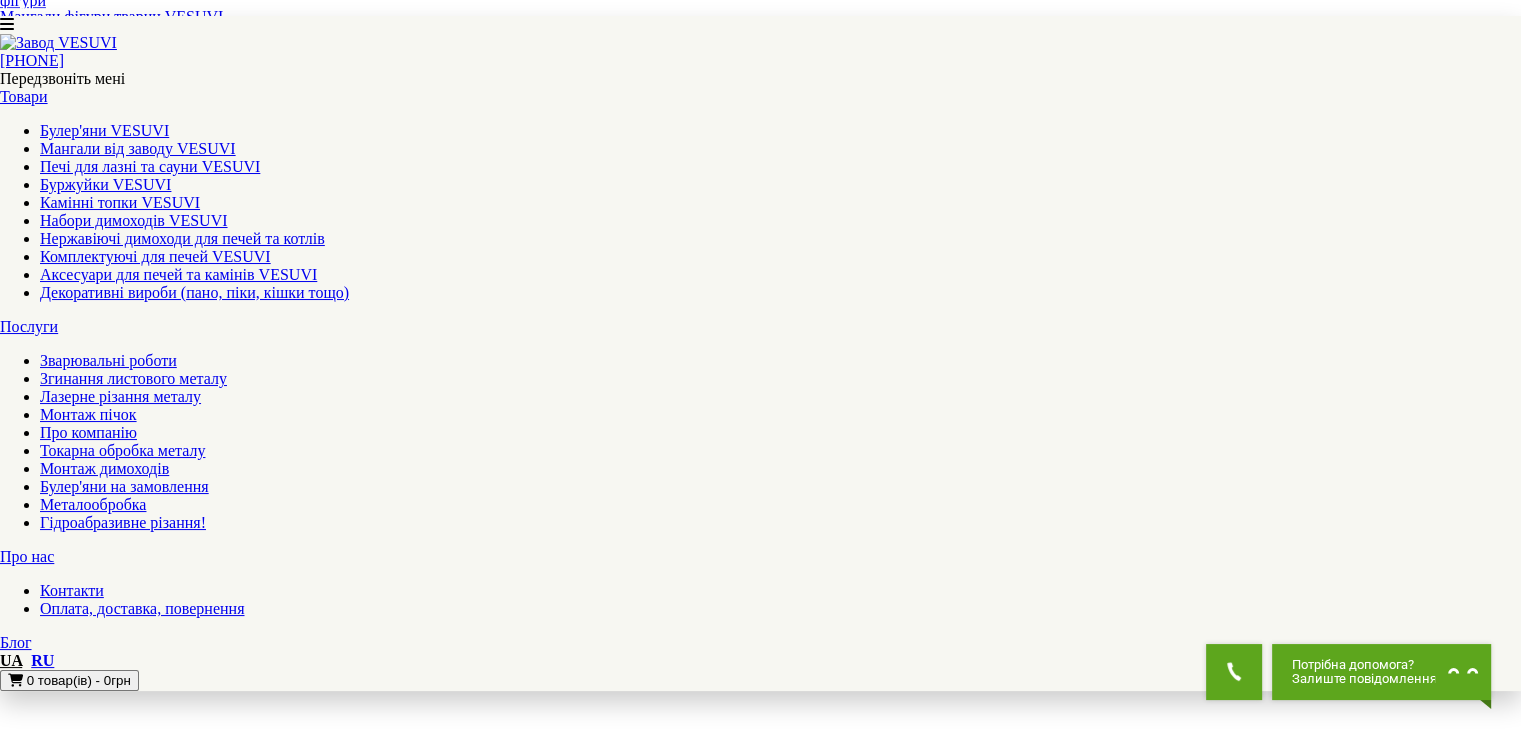 click on "Мангал VESUVI BBQ Wood 1000" at bounding box center (114, 5464) 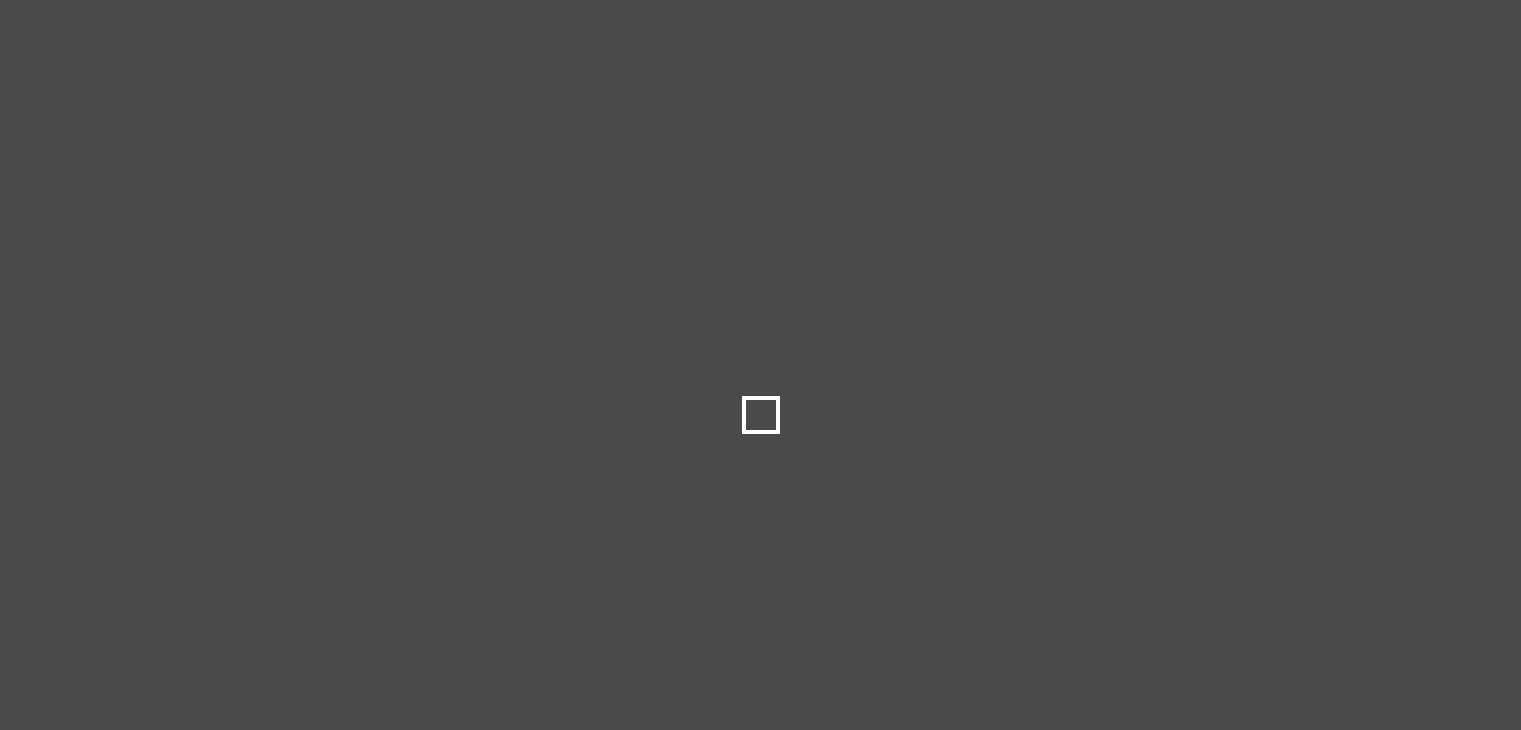 scroll, scrollTop: 0, scrollLeft: 0, axis: both 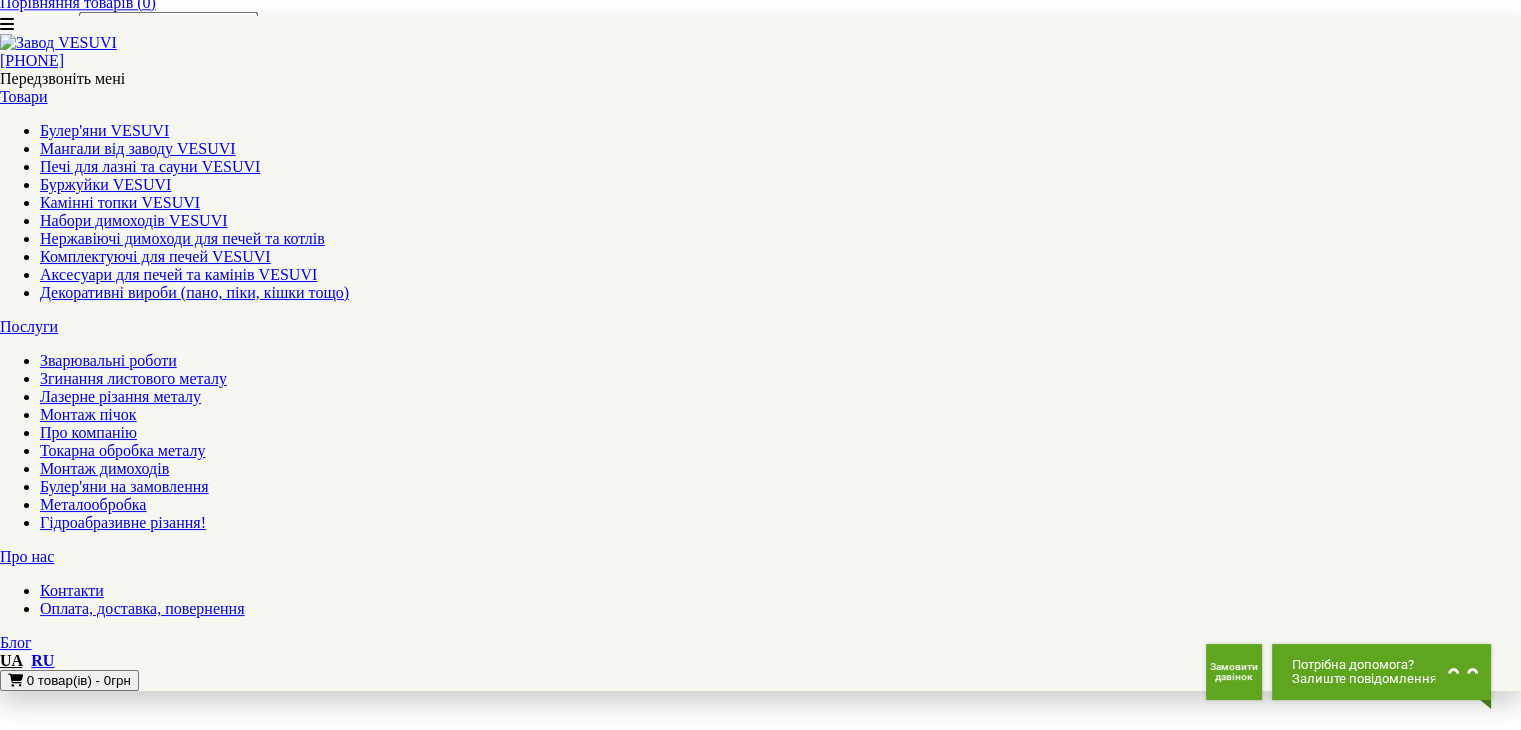 click on "3" at bounding box center [44, 6339] 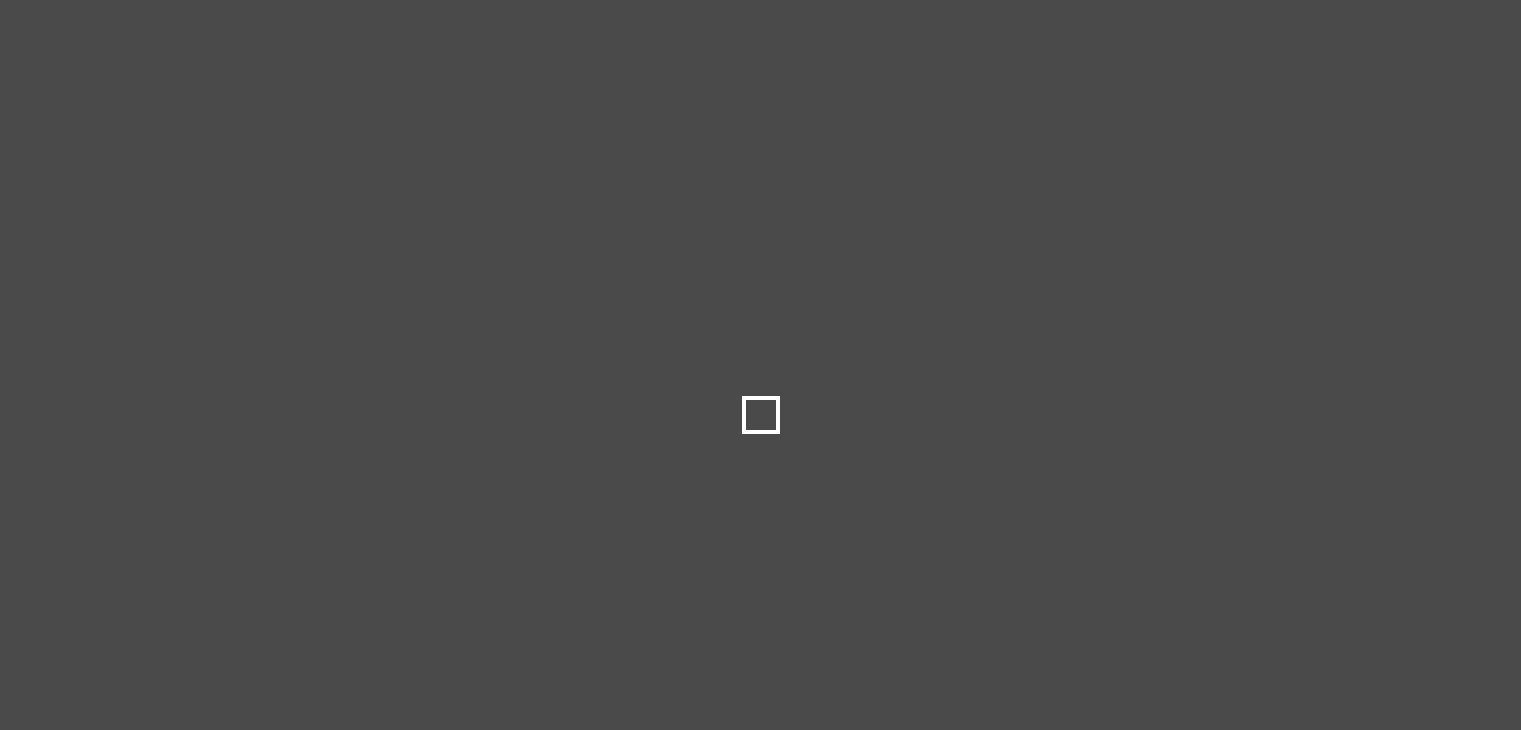 scroll, scrollTop: 0, scrollLeft: 0, axis: both 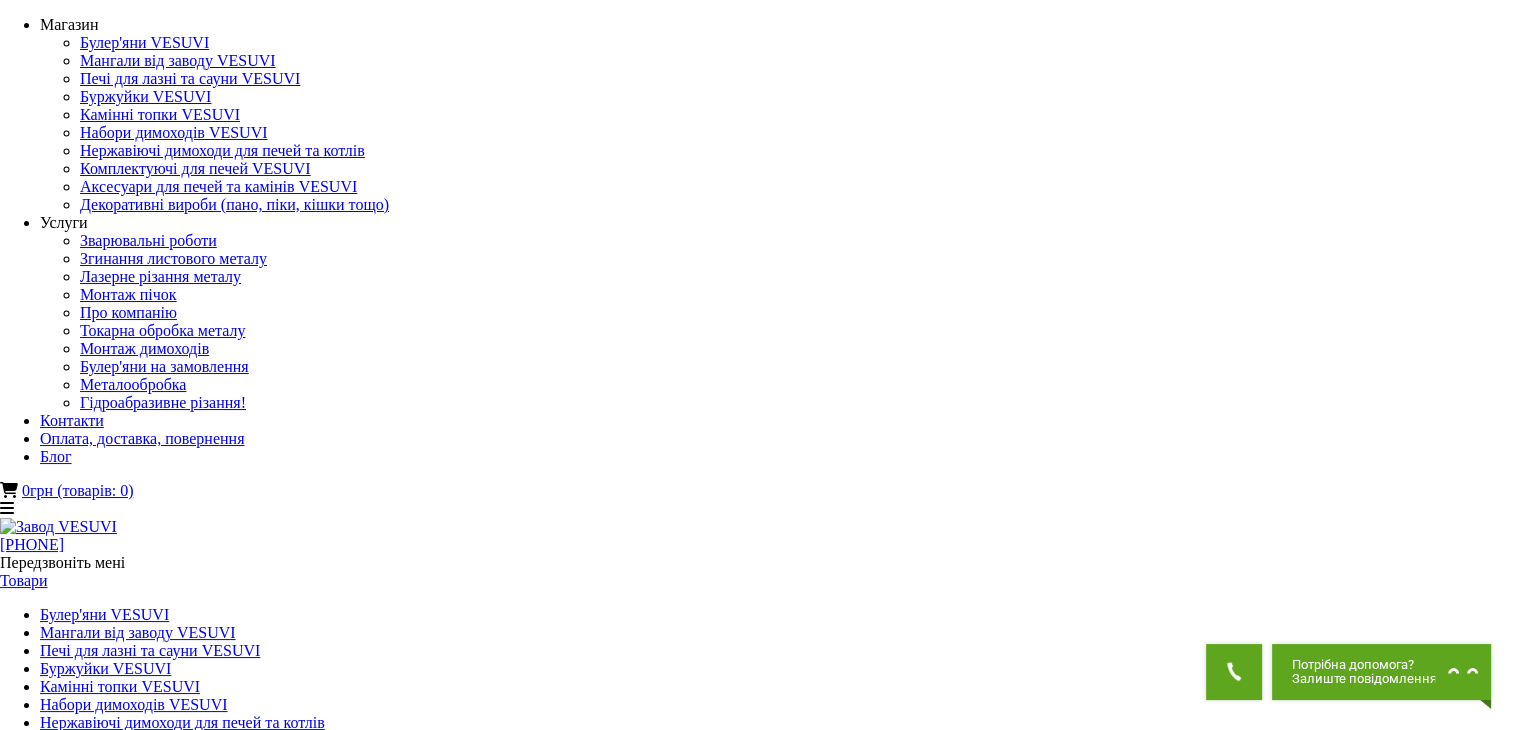 click on "Мангали-барбекю-гриль VESUVI" at bounding box center (760, 1815) 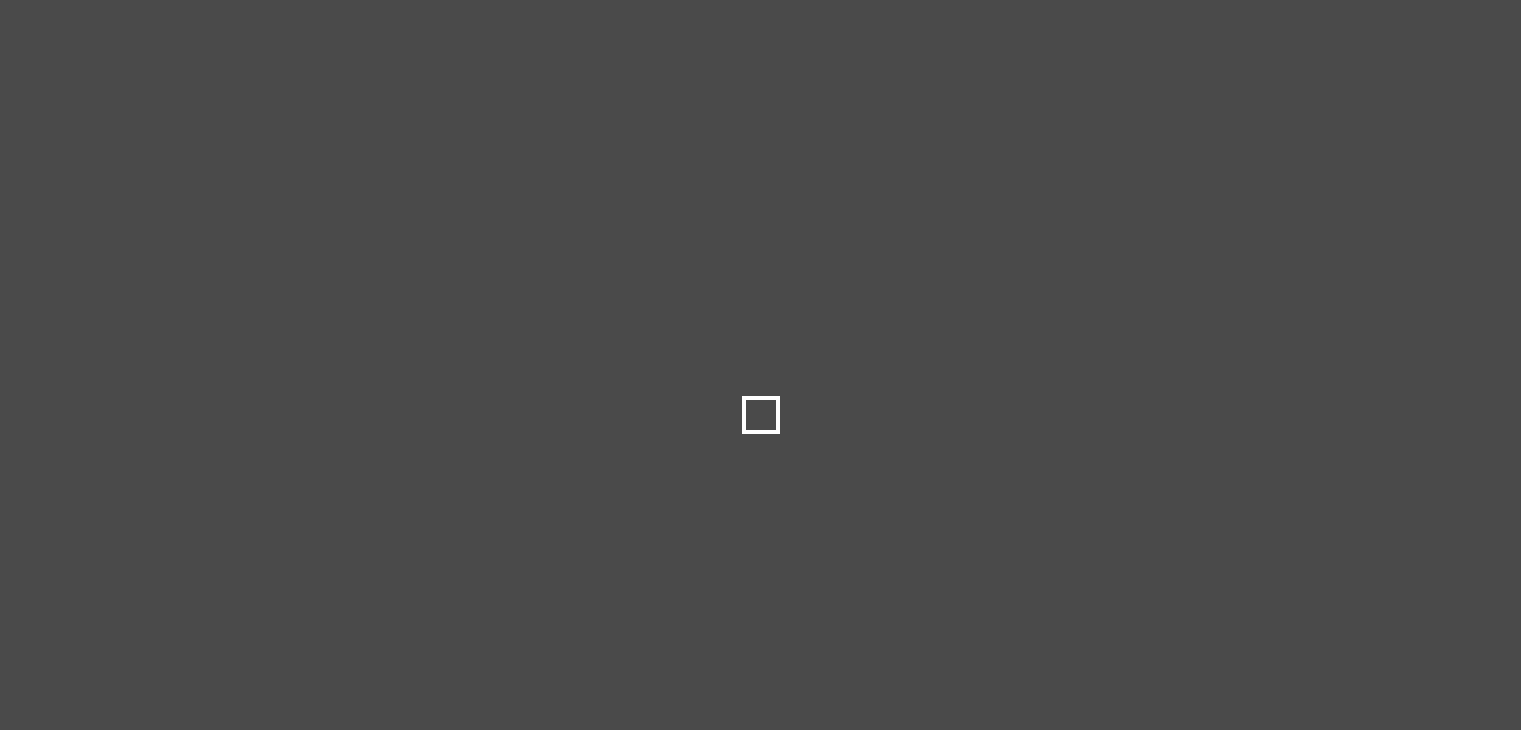 scroll, scrollTop: 0, scrollLeft: 0, axis: both 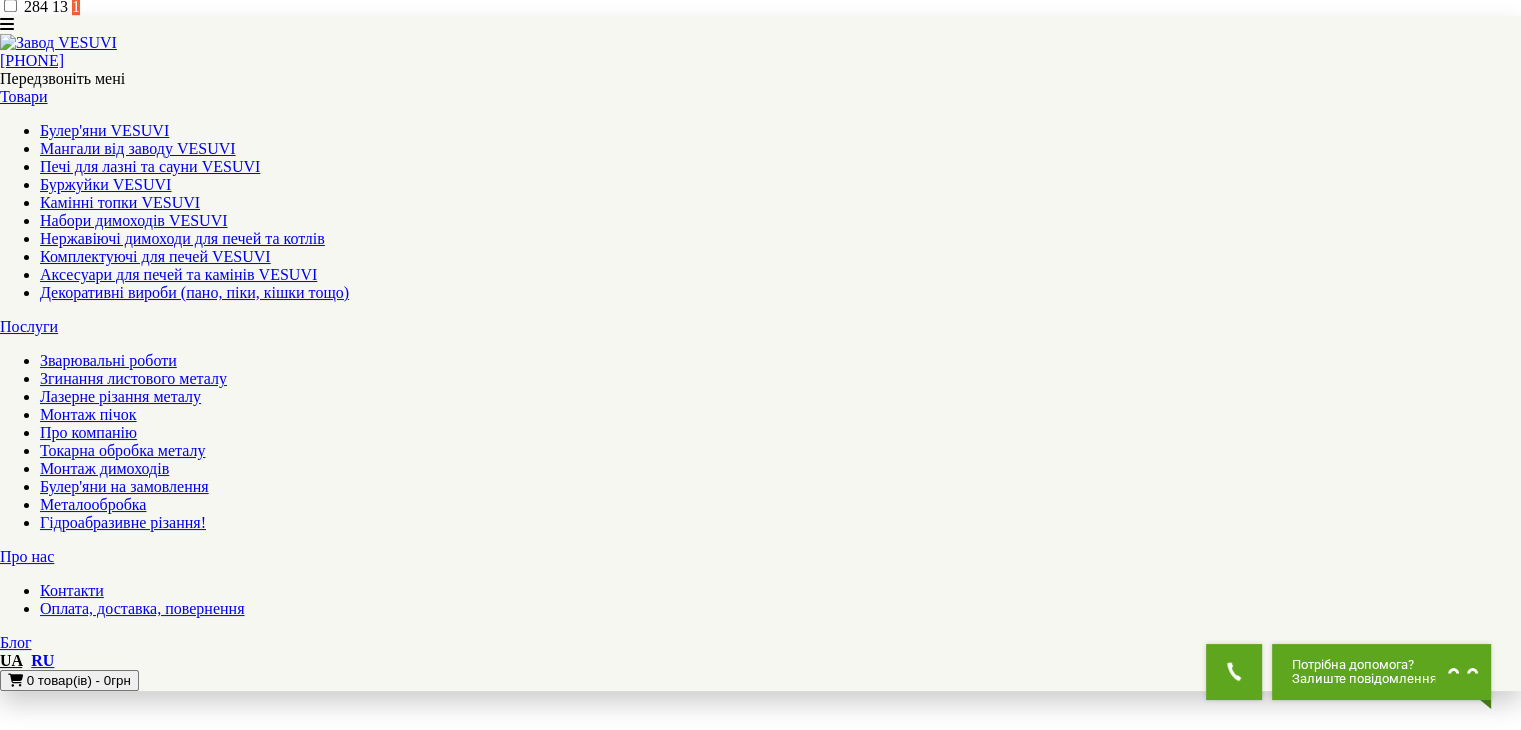 click on "Мангал VESUVI BBQ Wood 800" at bounding box center [110, 4580] 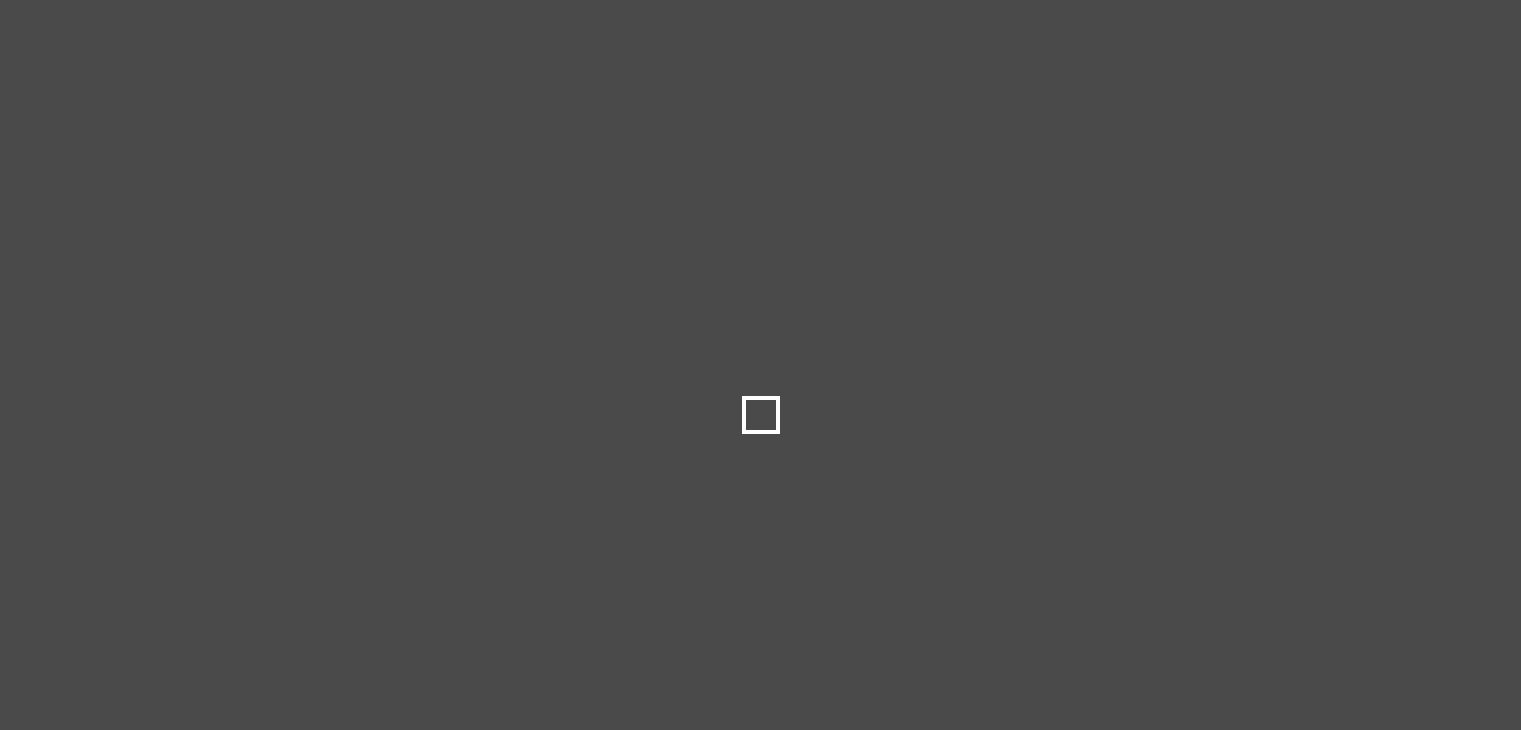 scroll, scrollTop: 0, scrollLeft: 0, axis: both 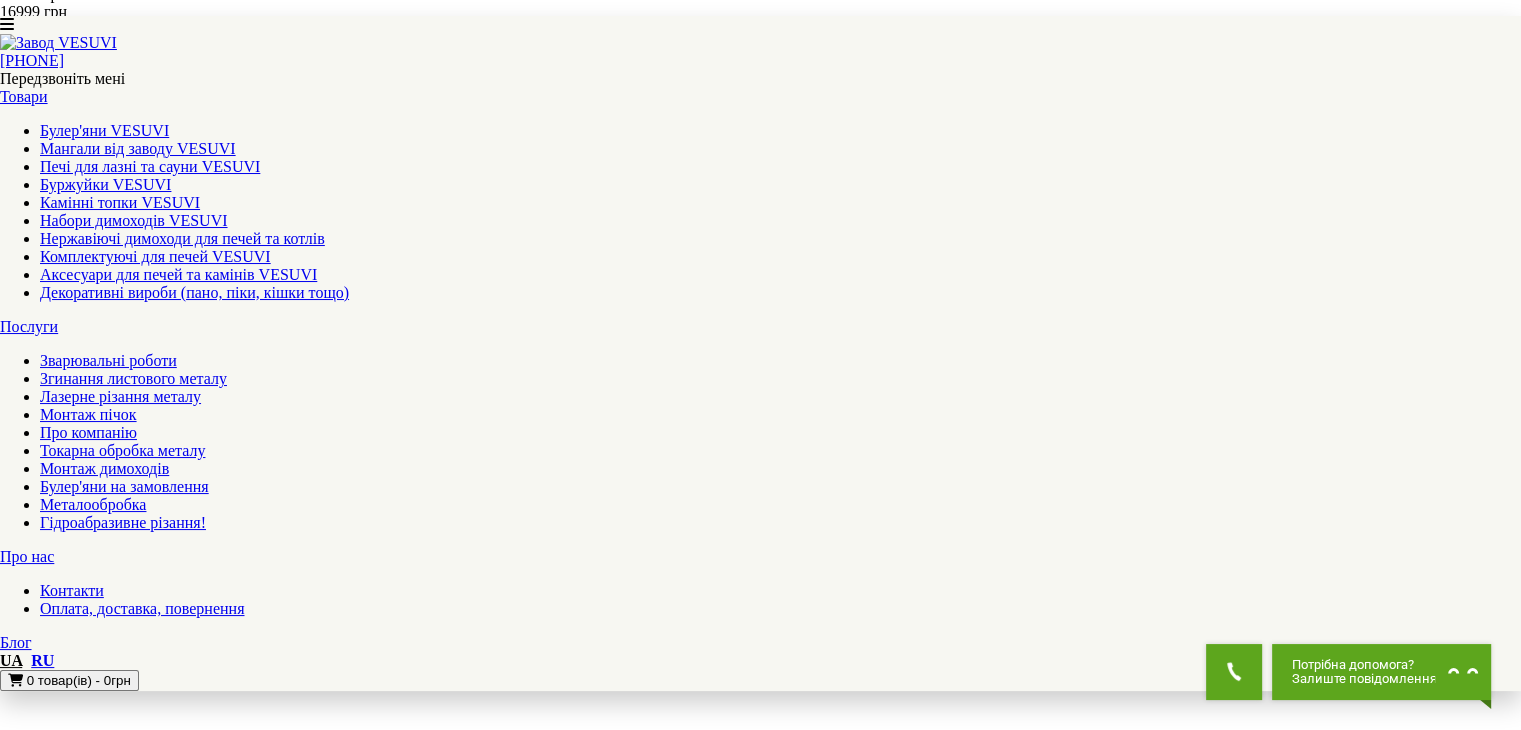 click on "2" at bounding box center [44, 6344] 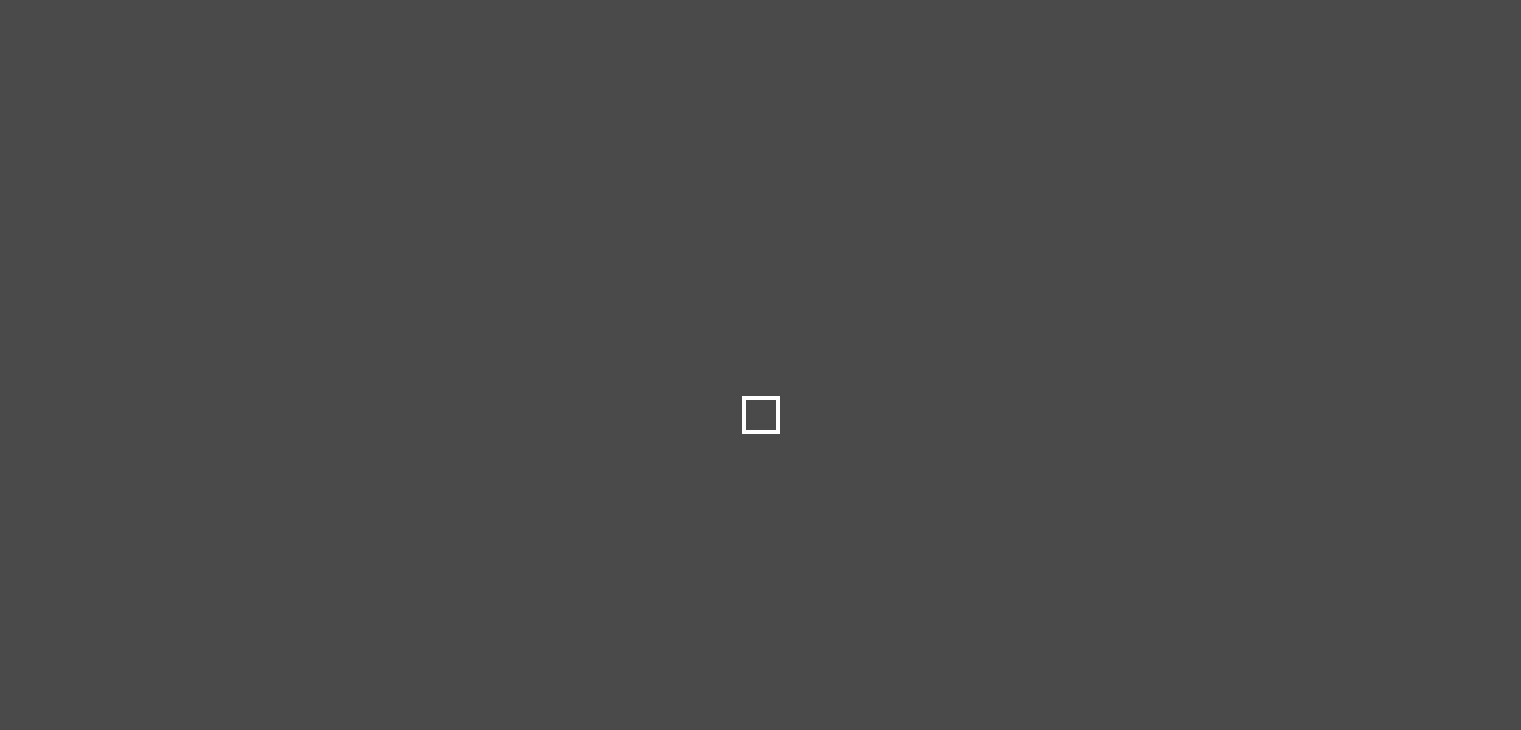 scroll, scrollTop: 0, scrollLeft: 0, axis: both 